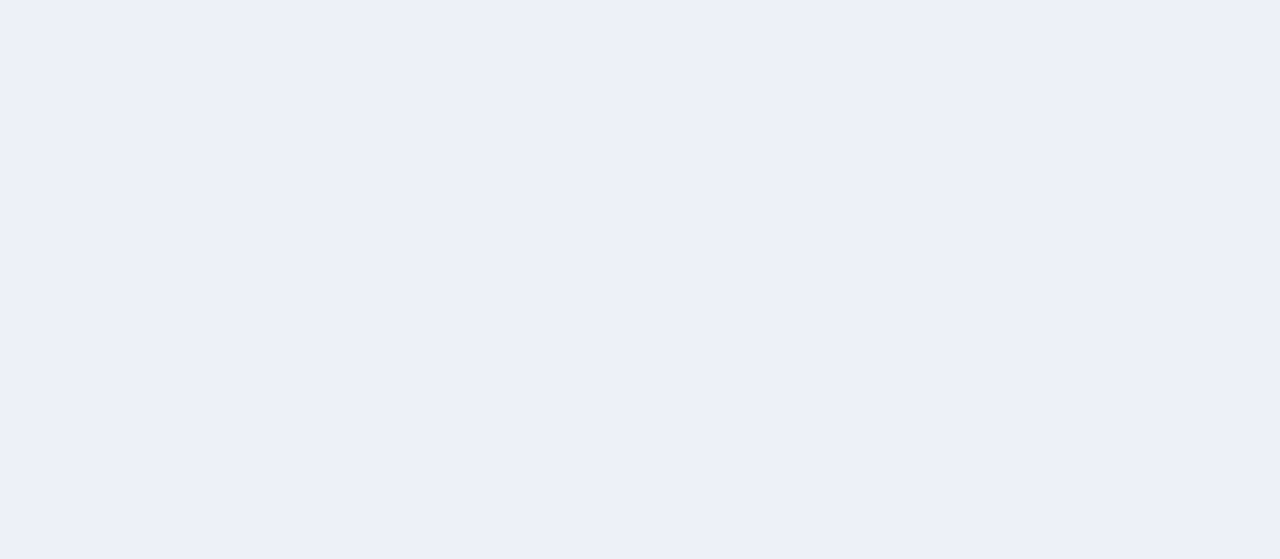 scroll, scrollTop: 0, scrollLeft: 0, axis: both 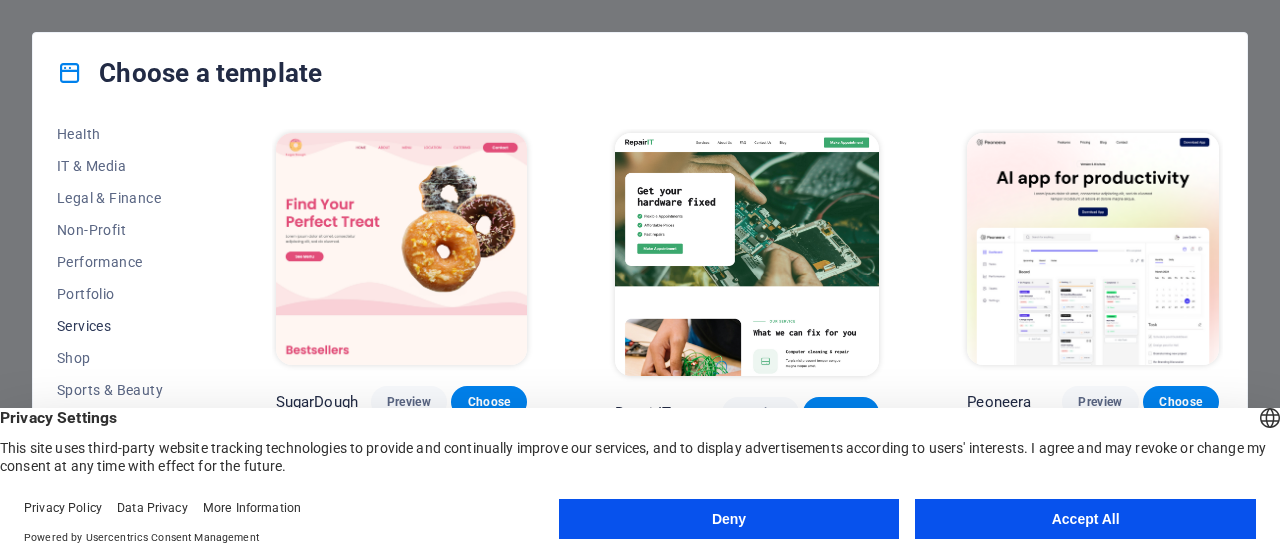 click on "Services" at bounding box center [122, 326] 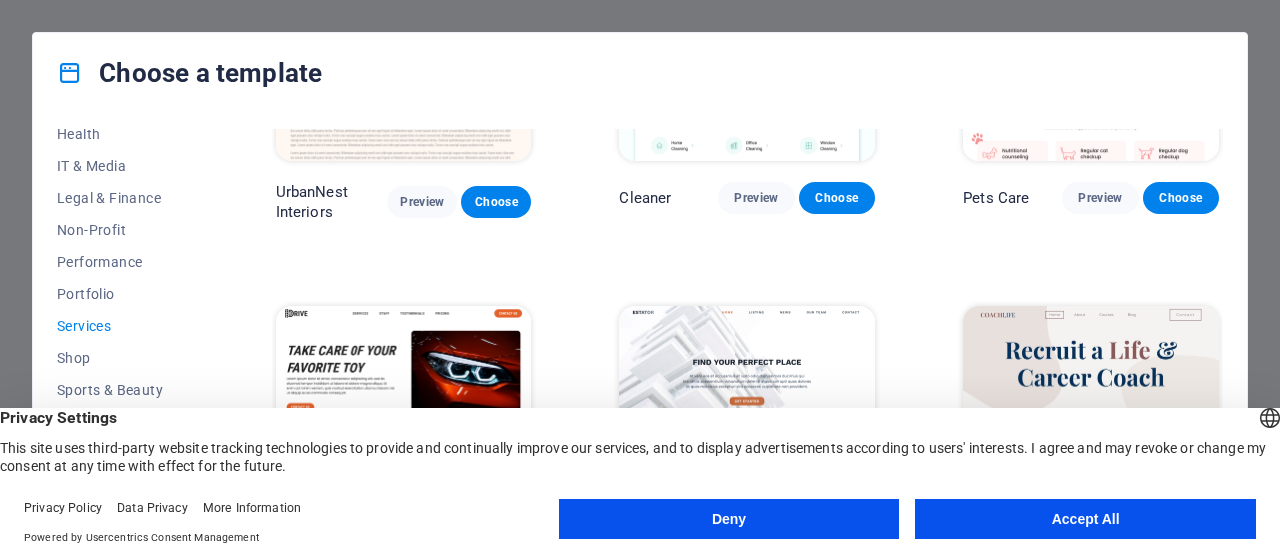 scroll, scrollTop: 600, scrollLeft: 0, axis: vertical 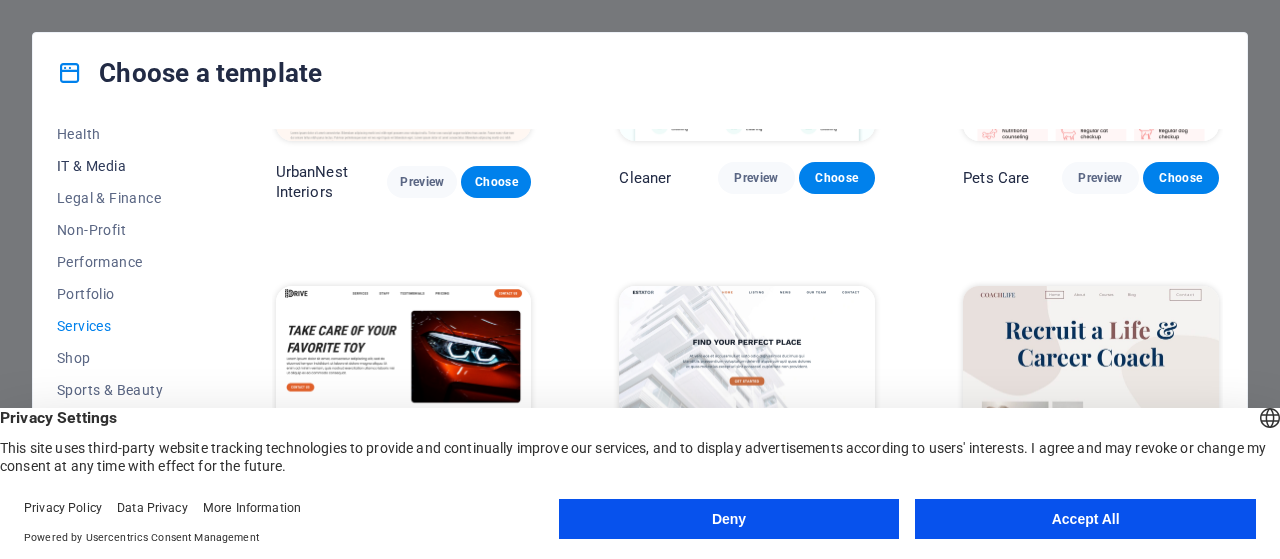 click on "IT & Media" at bounding box center (122, 166) 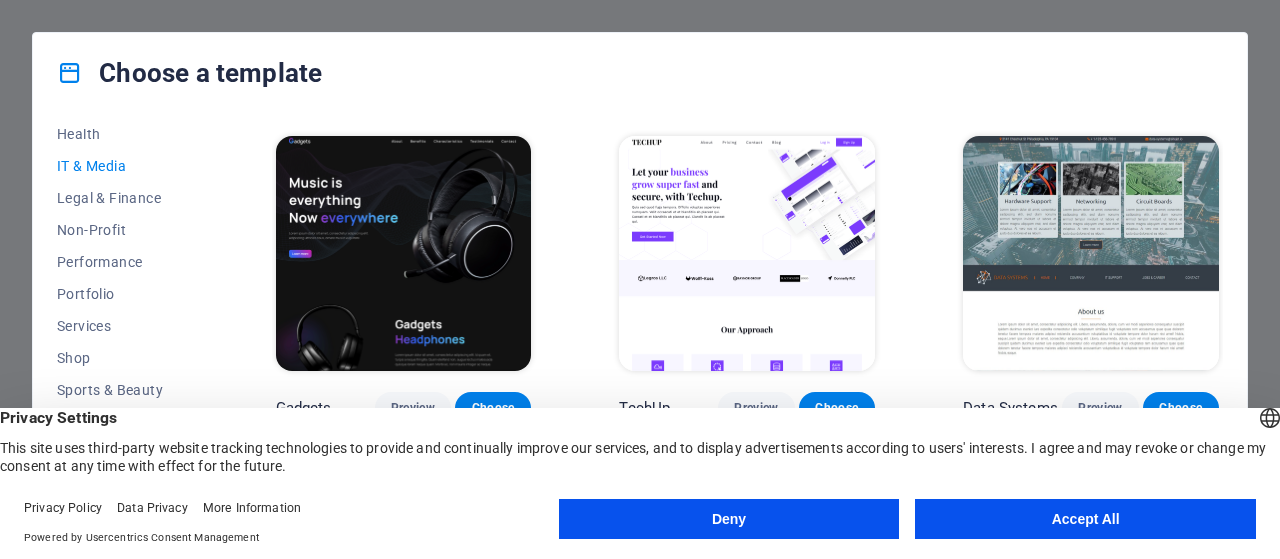 scroll, scrollTop: 598, scrollLeft: 0, axis: vertical 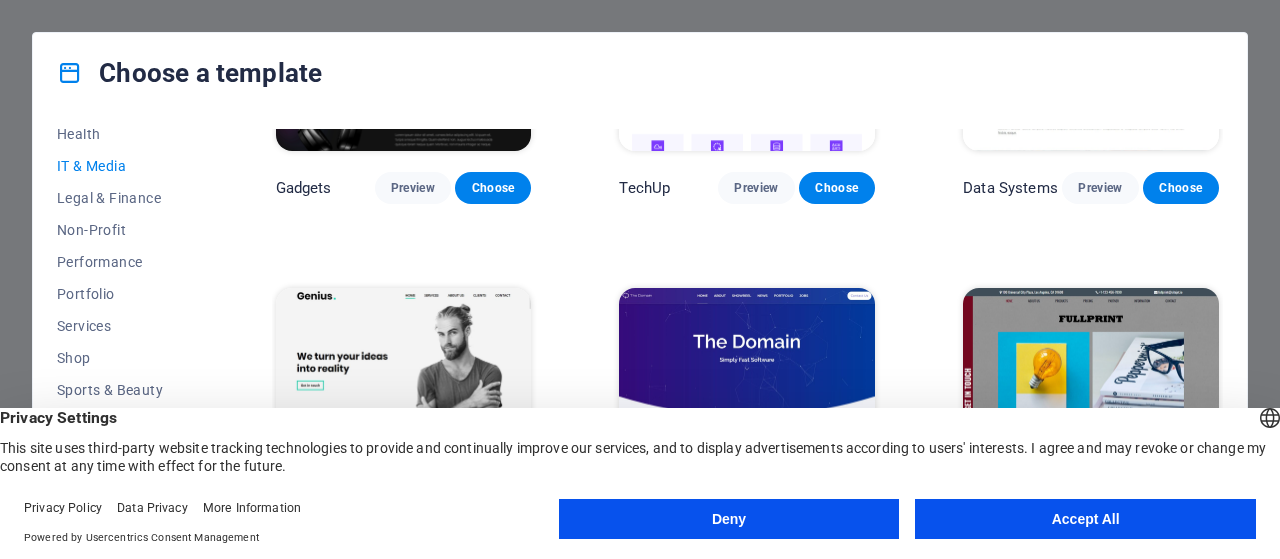 click on "Accept All" at bounding box center (1085, 519) 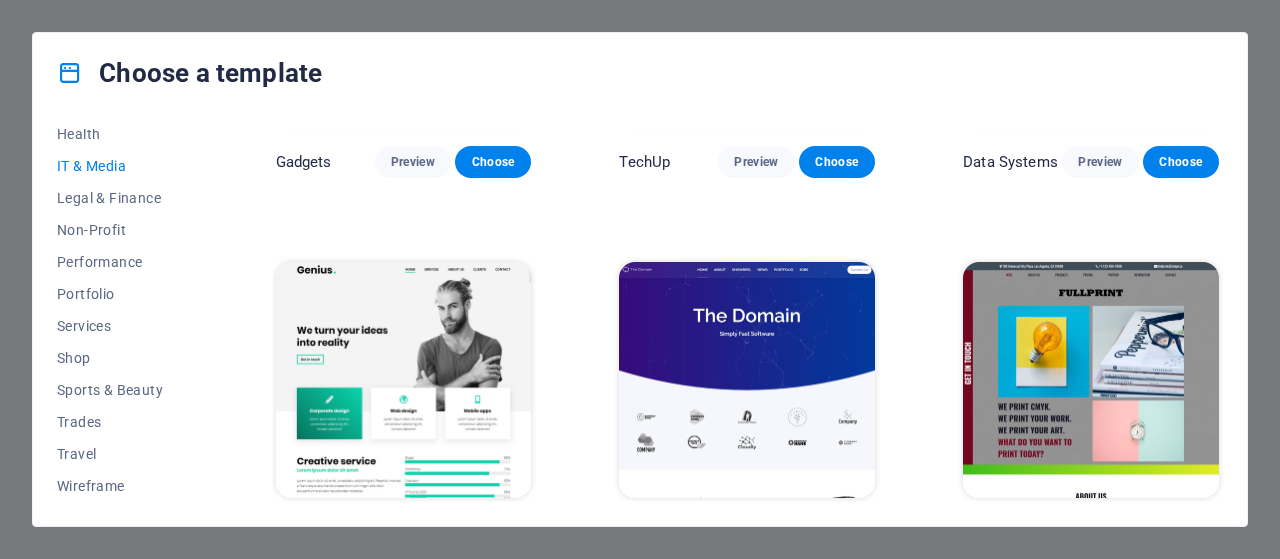 scroll, scrollTop: 665, scrollLeft: 0, axis: vertical 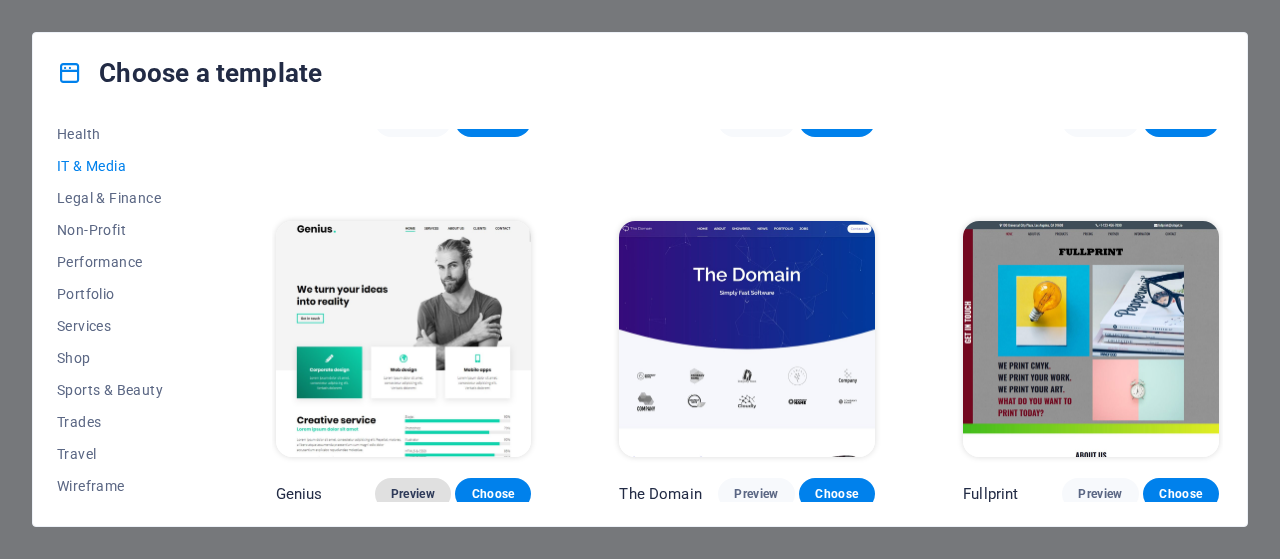 click on "Preview" at bounding box center [413, 494] 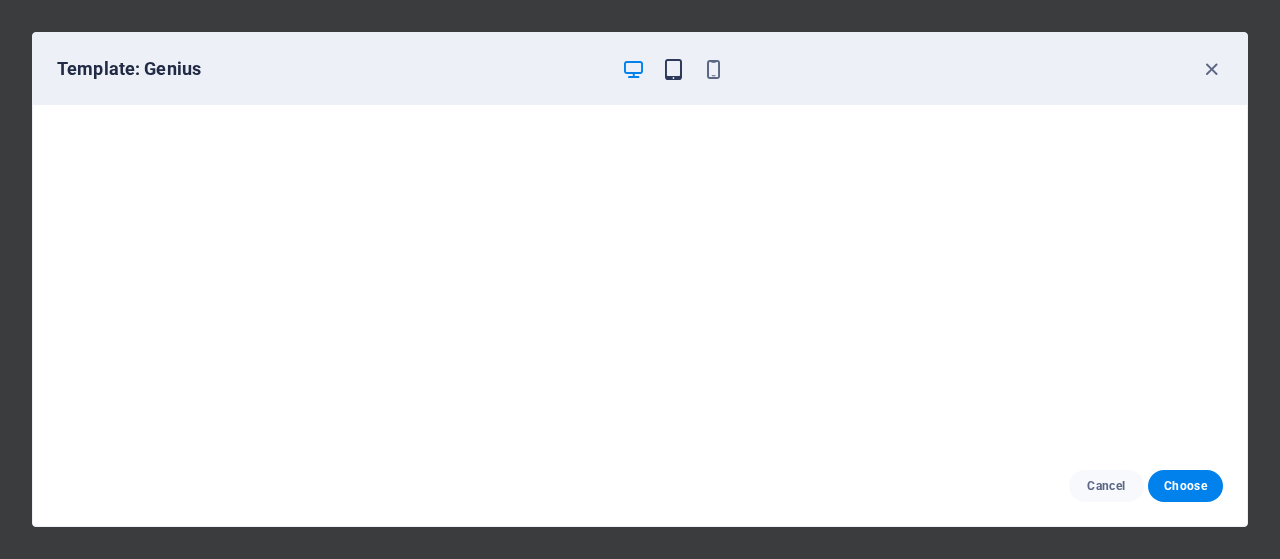click at bounding box center [673, 69] 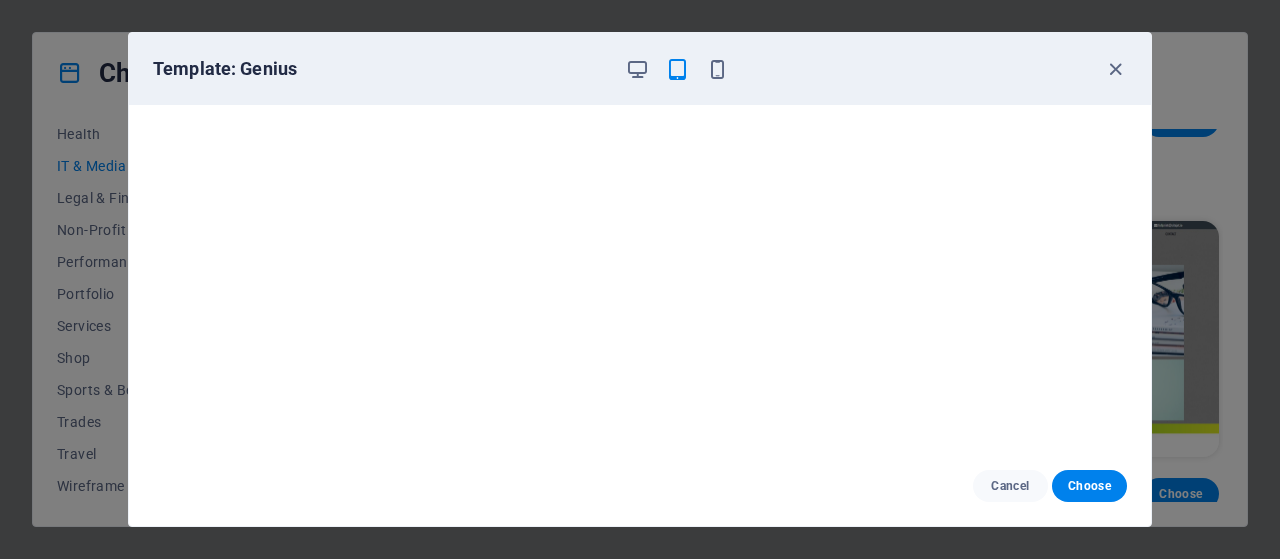 click on "Template: Genius" at bounding box center (628, 69) 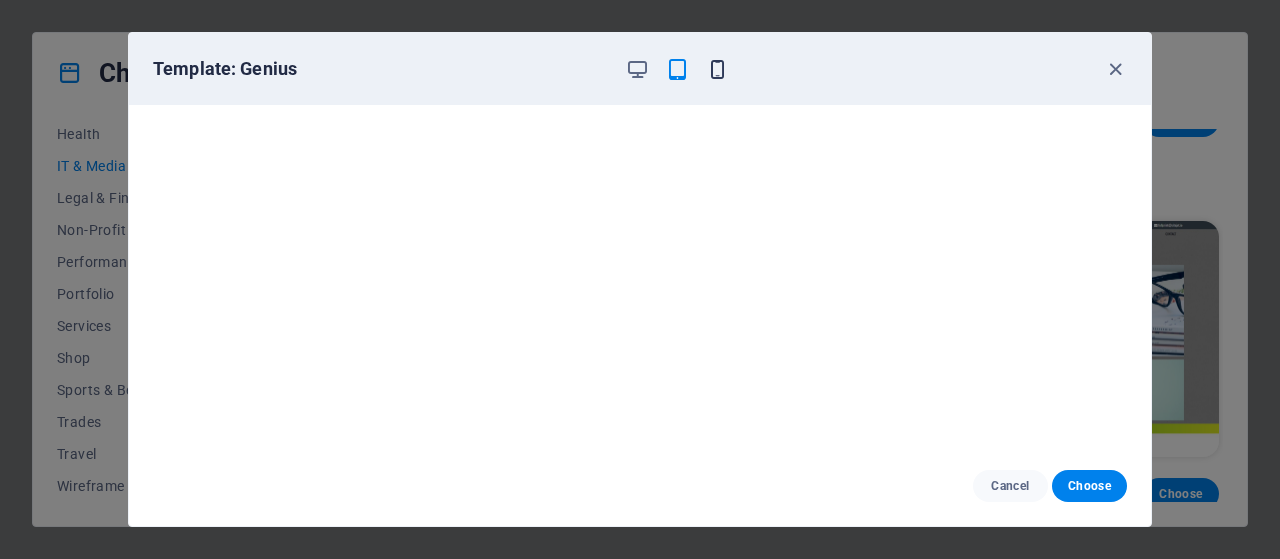 click at bounding box center [717, 69] 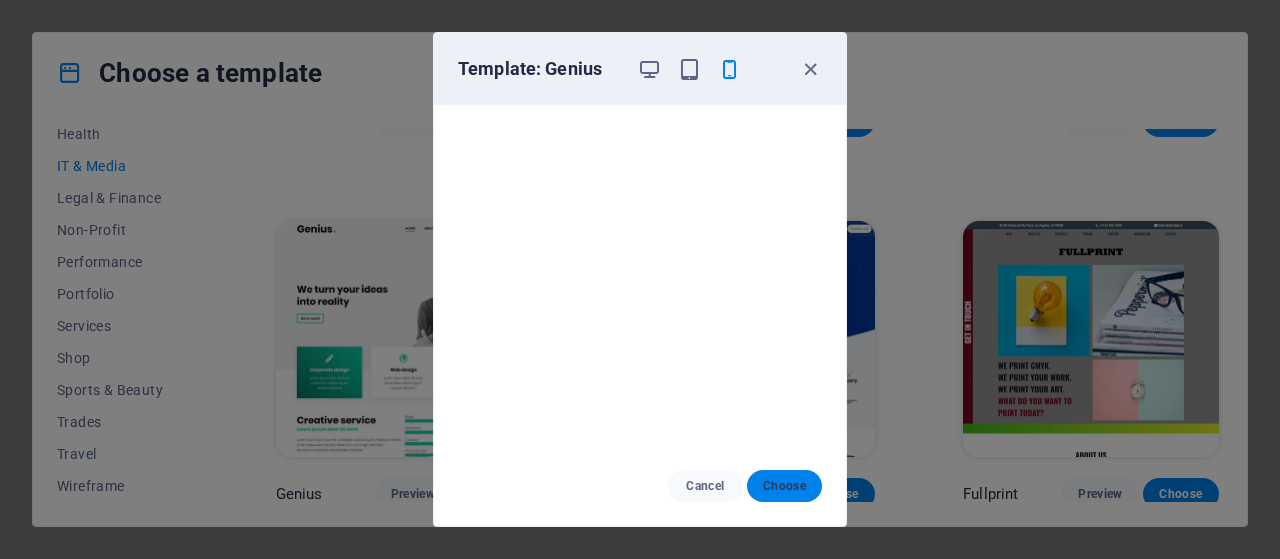 click on "Choose" at bounding box center (784, 486) 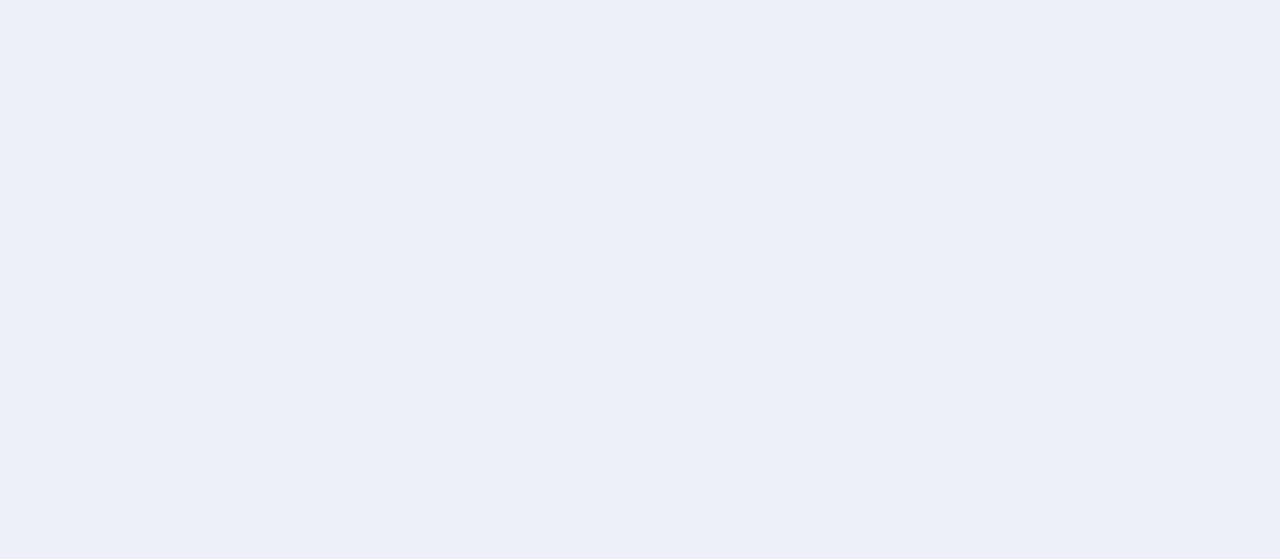 scroll, scrollTop: 0, scrollLeft: 0, axis: both 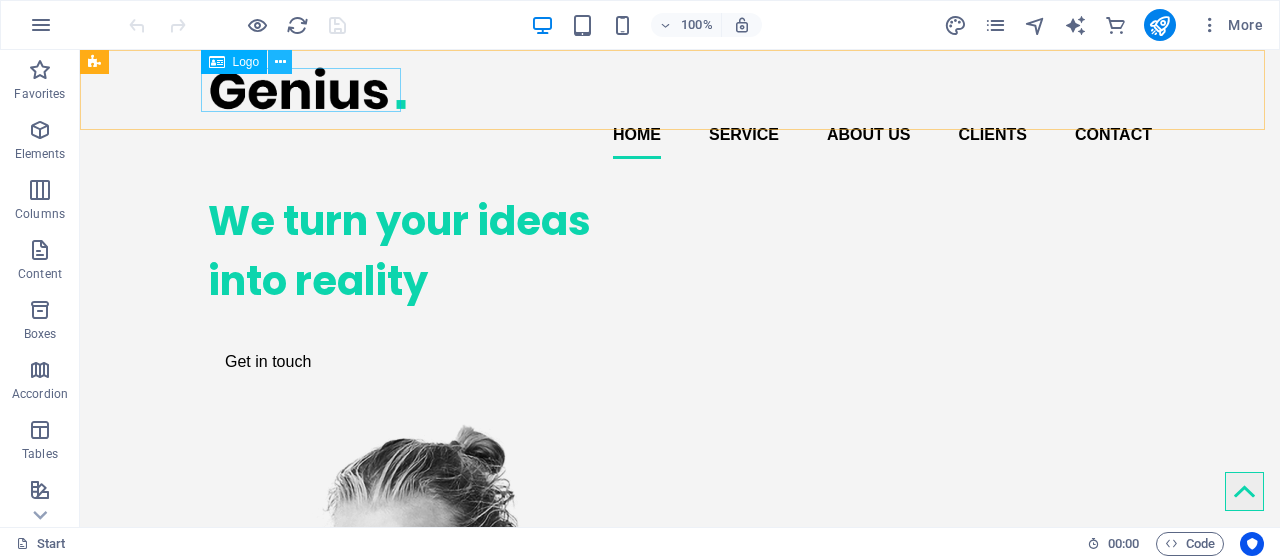 click at bounding box center [280, 62] 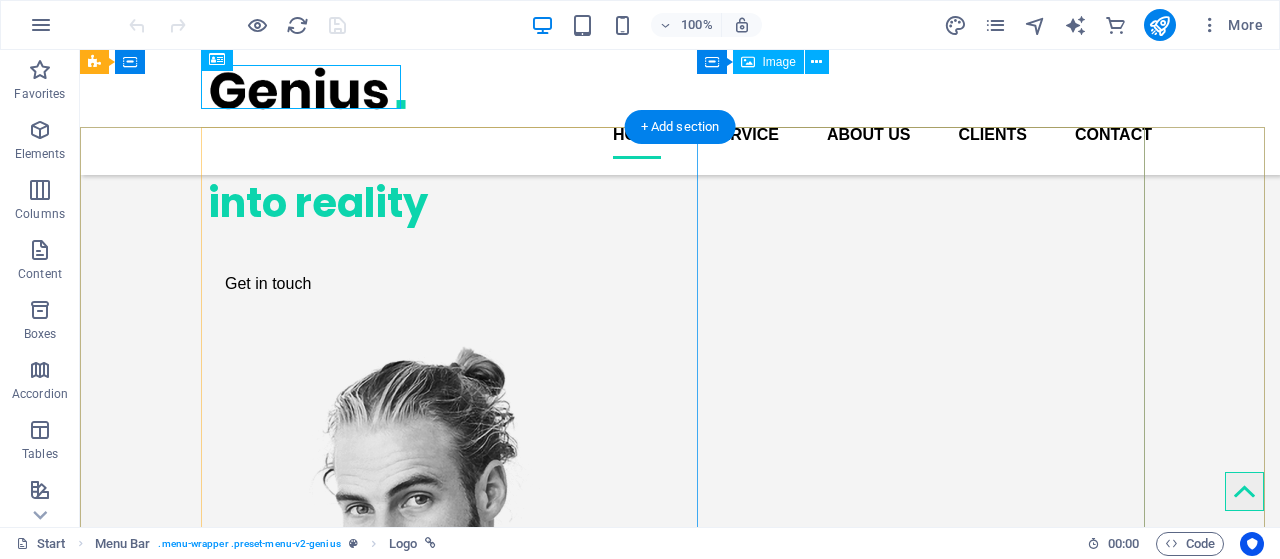 scroll, scrollTop: 0, scrollLeft: 0, axis: both 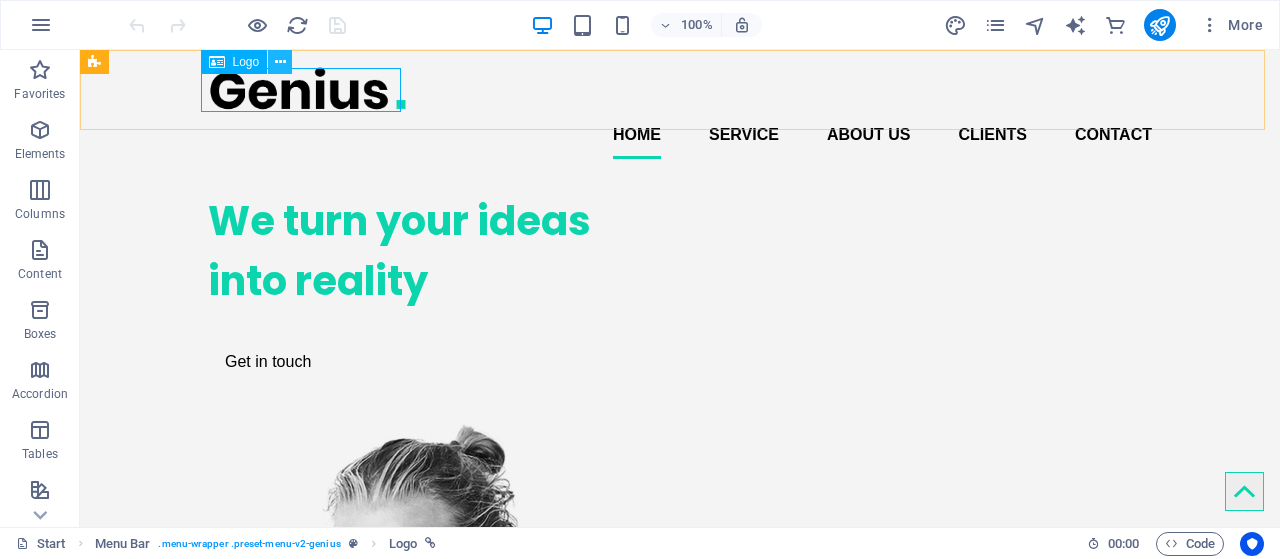 click at bounding box center [280, 62] 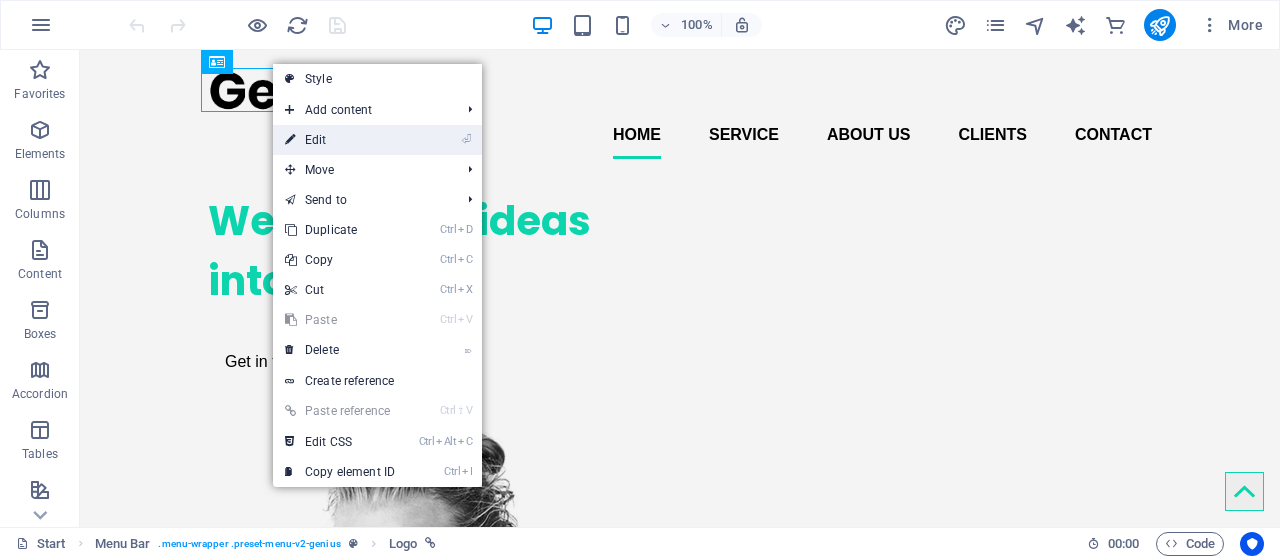 click on "⏎  Edit" at bounding box center [340, 140] 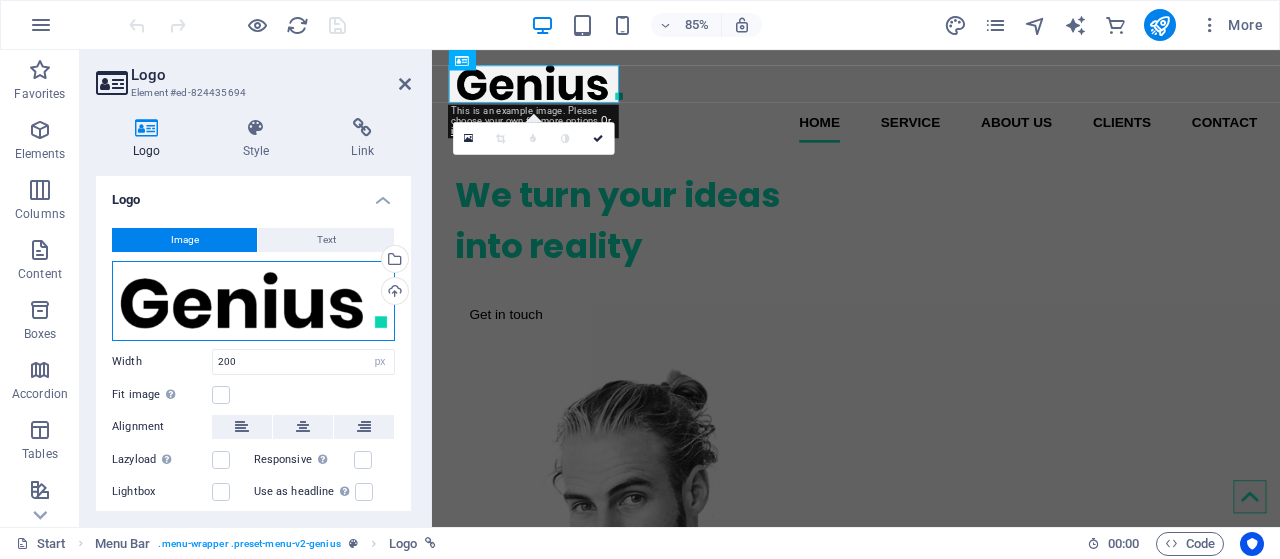 click on "Drag files here, click to choose files or select files from Files or our free stock photos & videos" at bounding box center (253, 301) 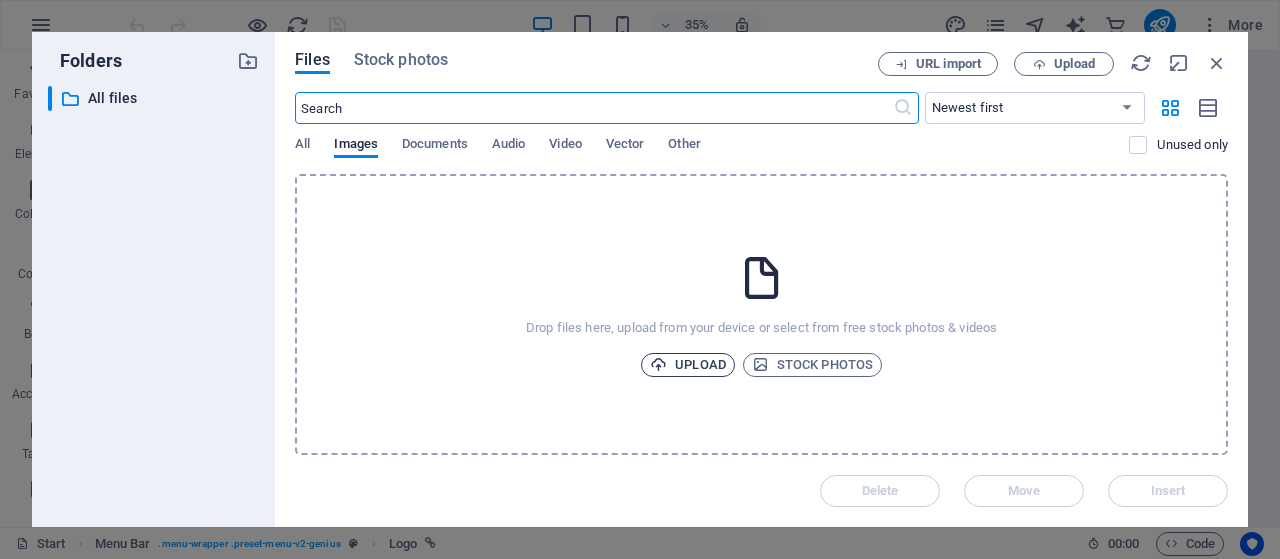 click on "Upload" at bounding box center (688, 365) 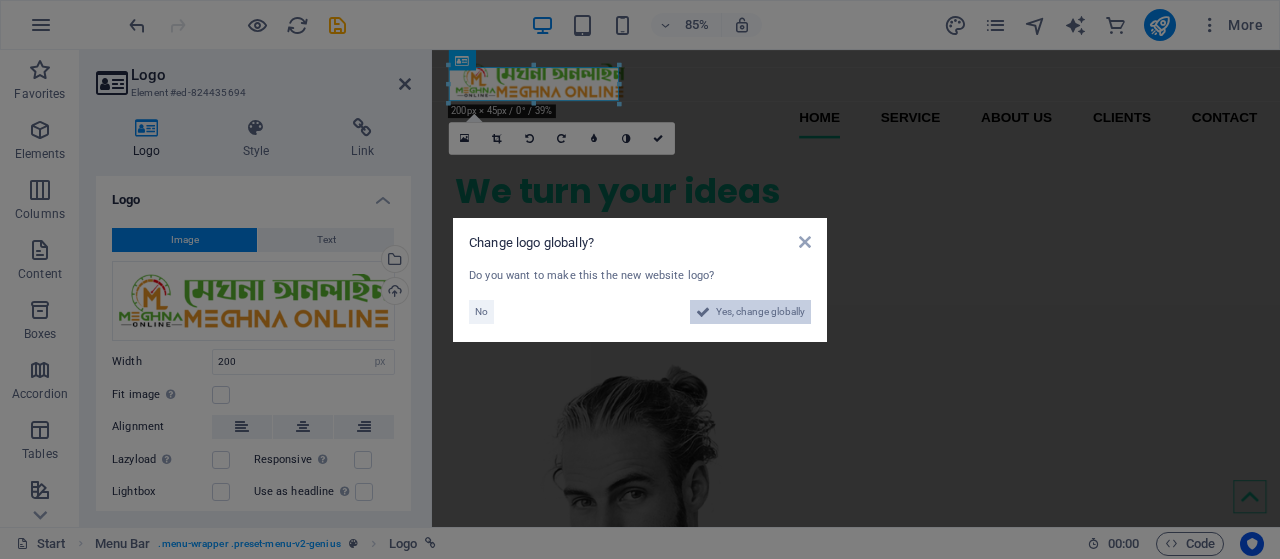 click on "Yes, change globally" at bounding box center [760, 312] 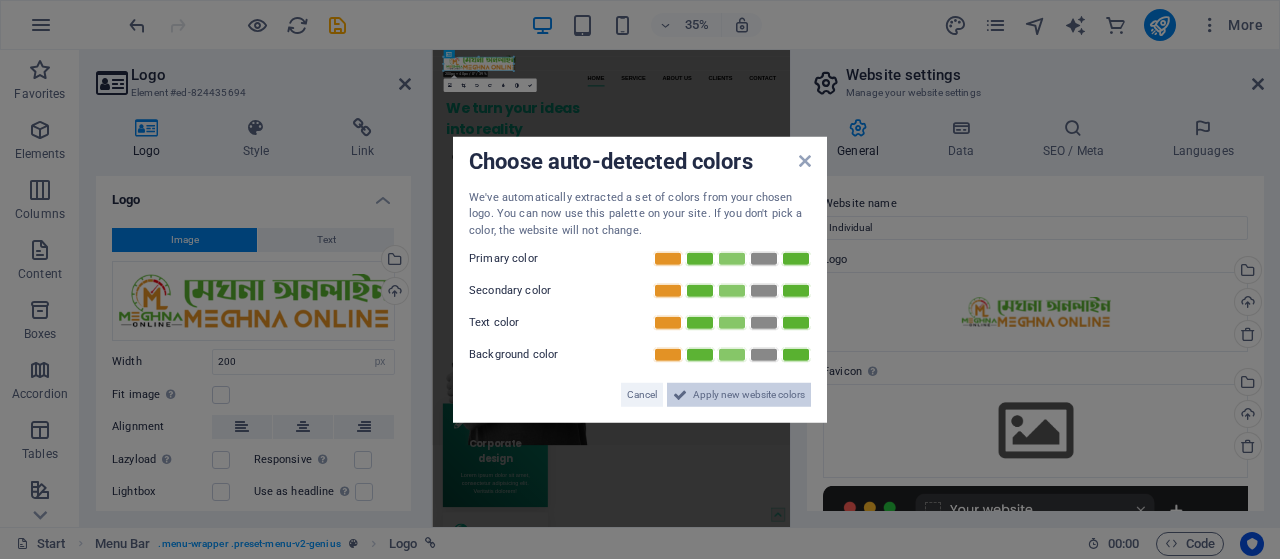 click on "Apply new website colors" at bounding box center [749, 395] 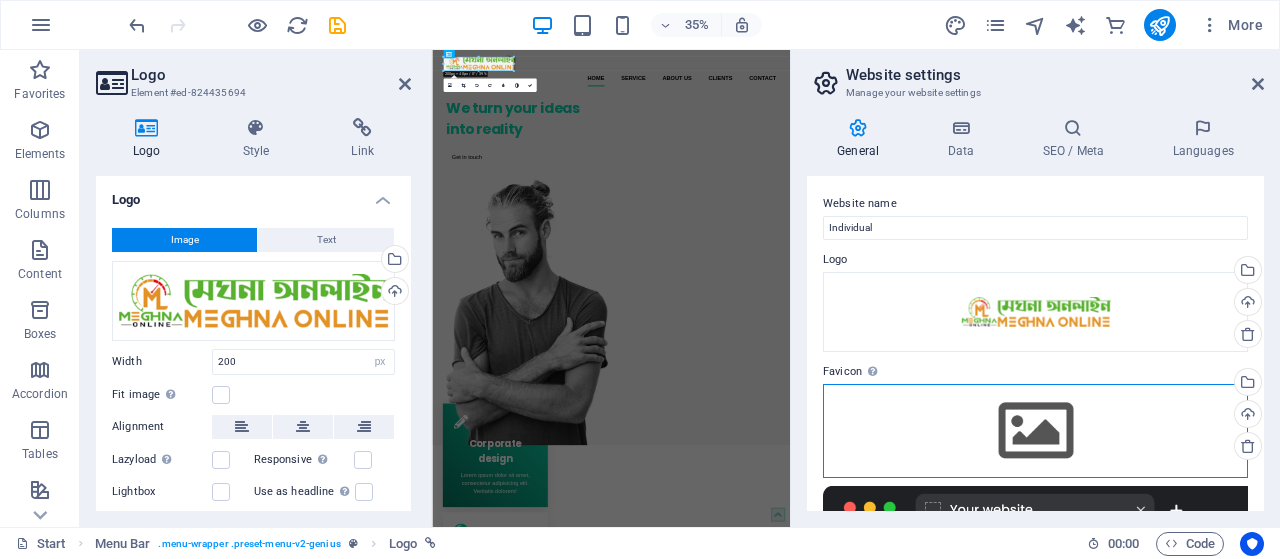 click on "Drag files here, click to choose files or select files from Files or our free stock photos & videos" at bounding box center [1035, 431] 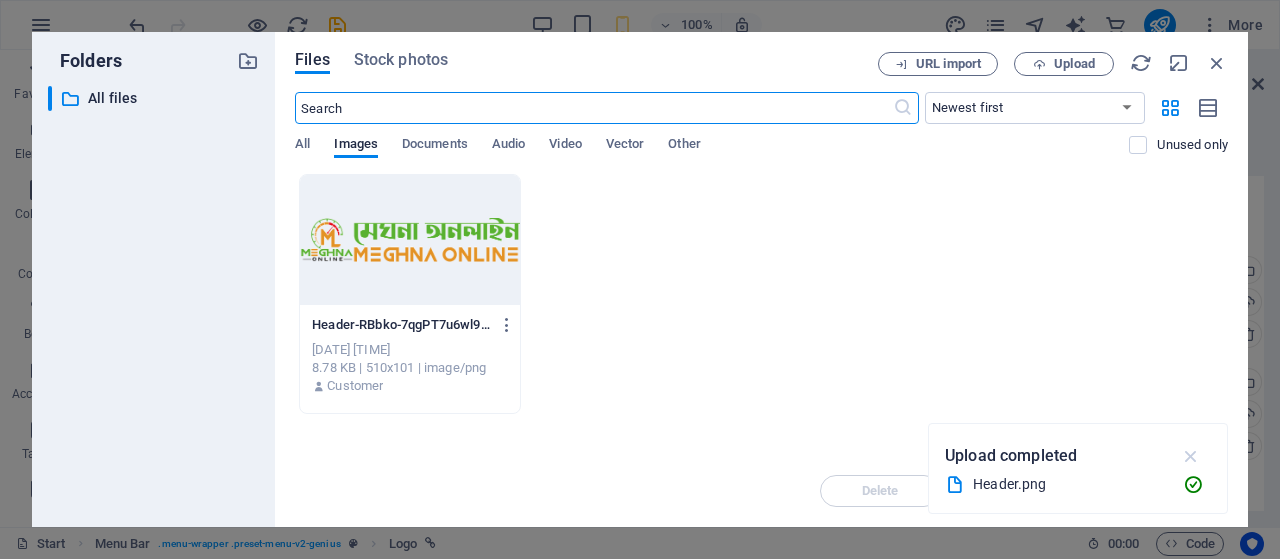 click at bounding box center [1191, 456] 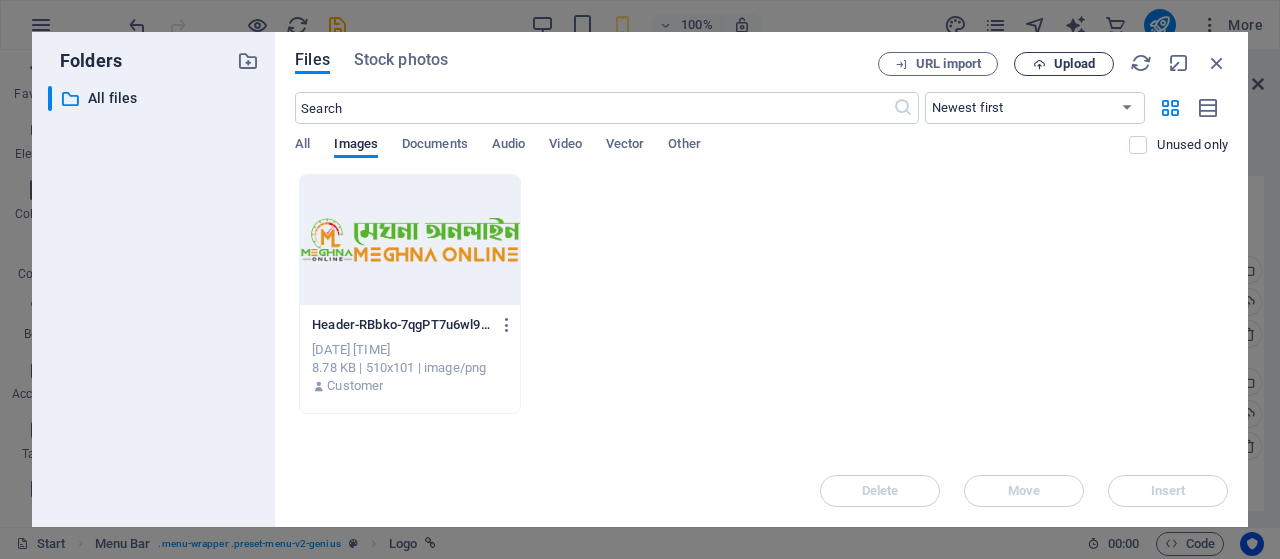 click on "Upload" at bounding box center (1074, 64) 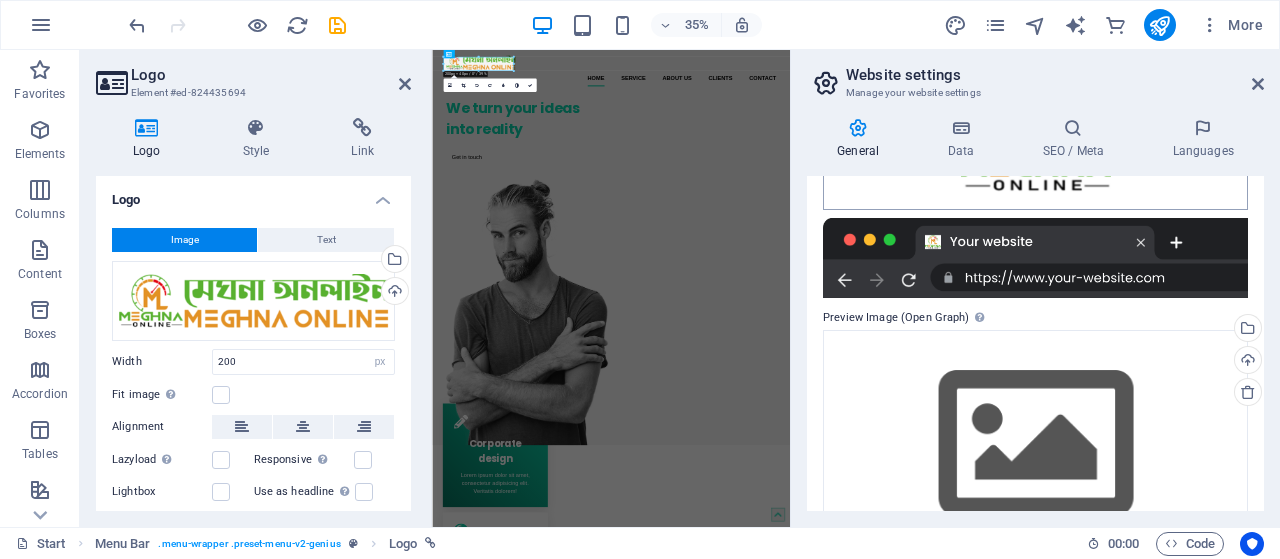 scroll, scrollTop: 398, scrollLeft: 0, axis: vertical 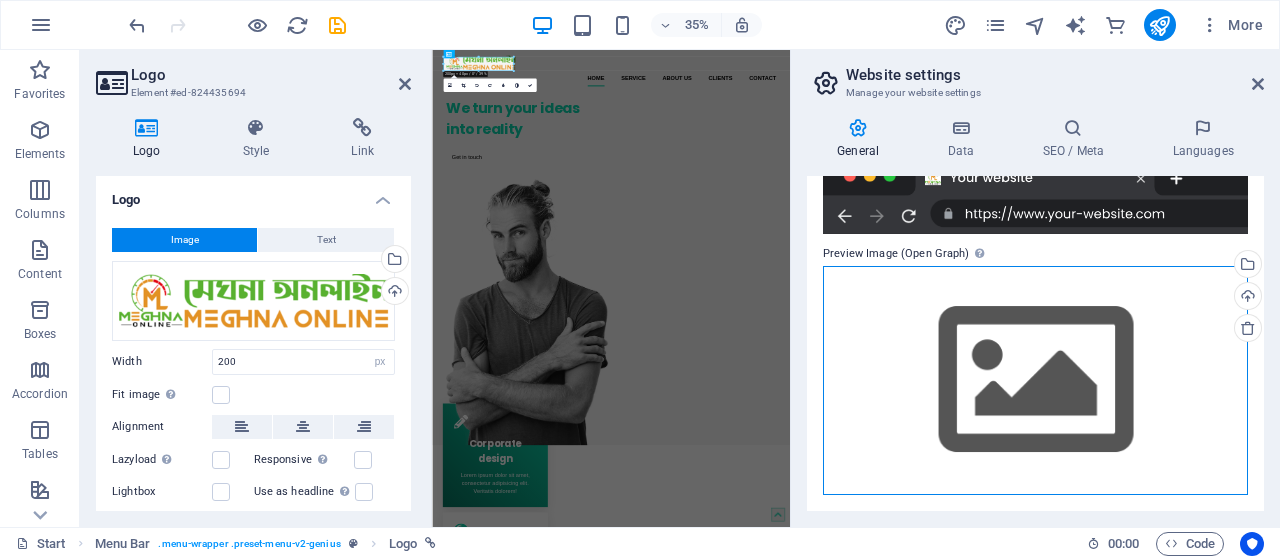 click on "Drag files here, click to choose files or select files from Files or our free stock photos & videos" at bounding box center (1035, 380) 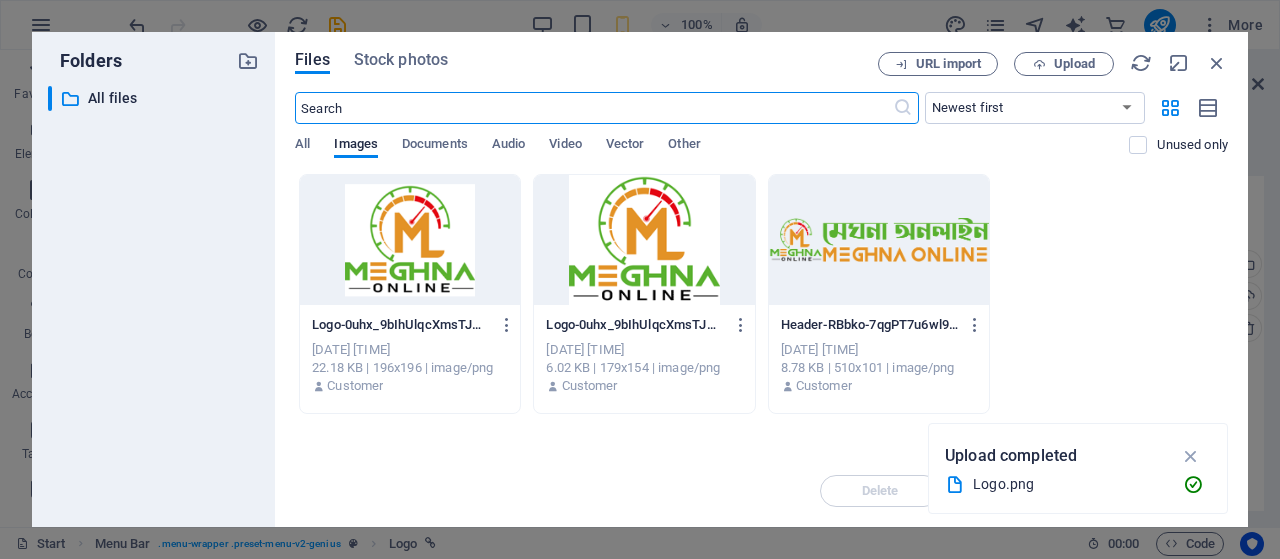 click at bounding box center (644, 240) 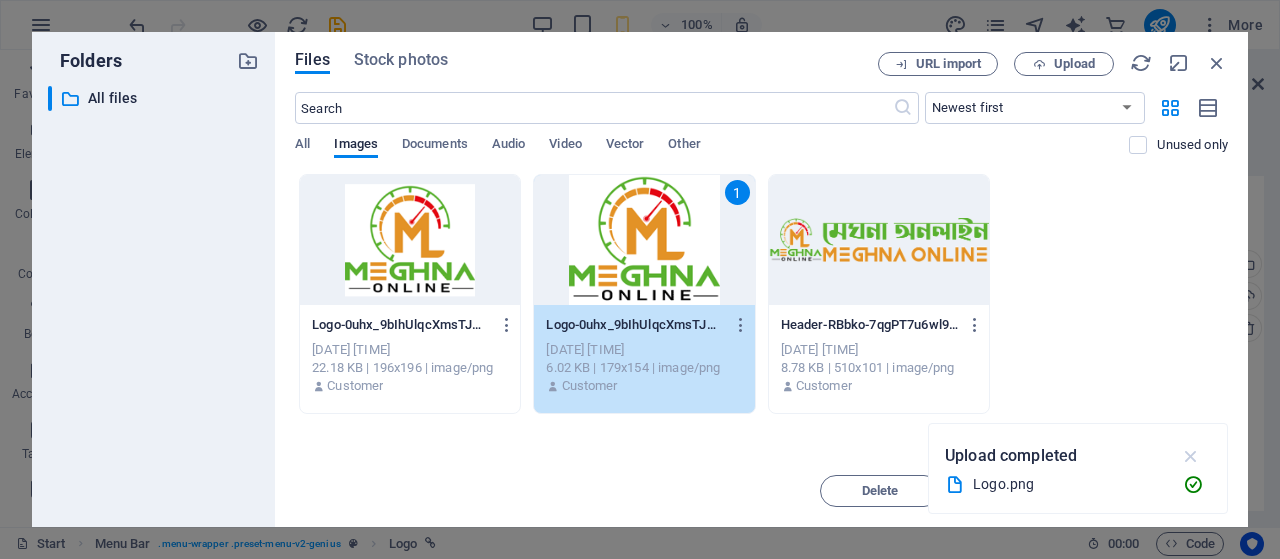 click at bounding box center (1191, 456) 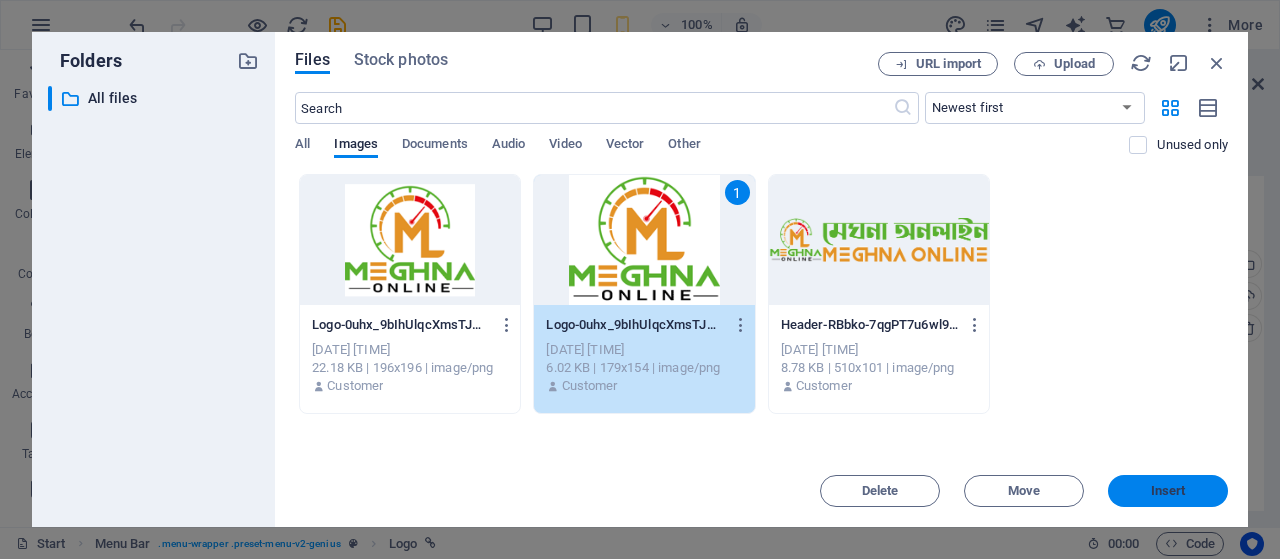 click on "Insert" at bounding box center (1168, 491) 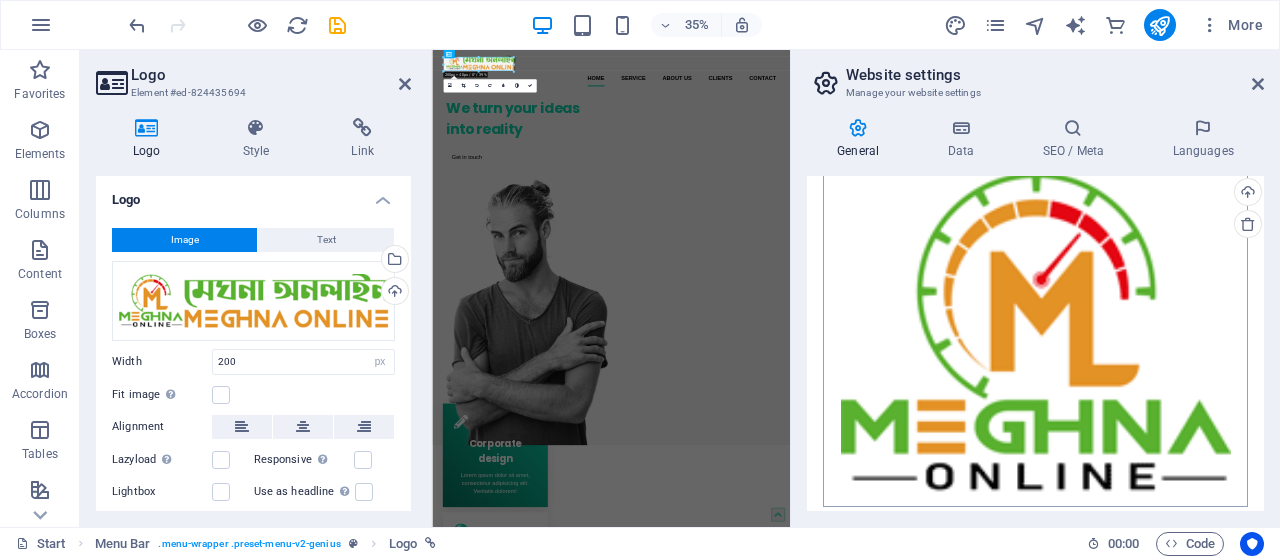 scroll, scrollTop: 514, scrollLeft: 0, axis: vertical 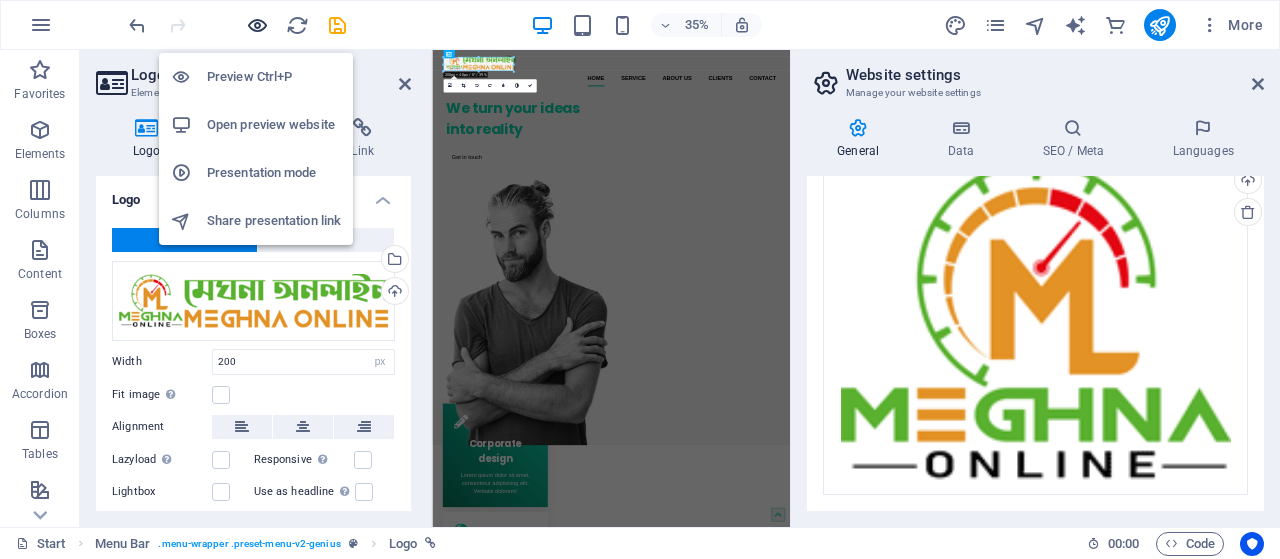 click at bounding box center [257, 25] 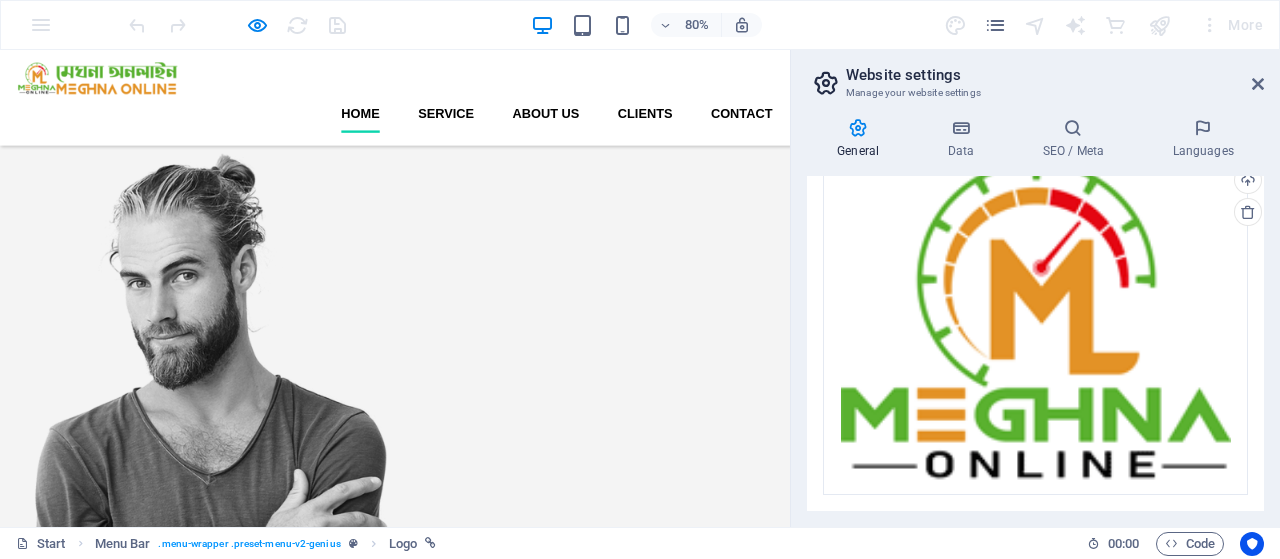 scroll, scrollTop: 0, scrollLeft: 0, axis: both 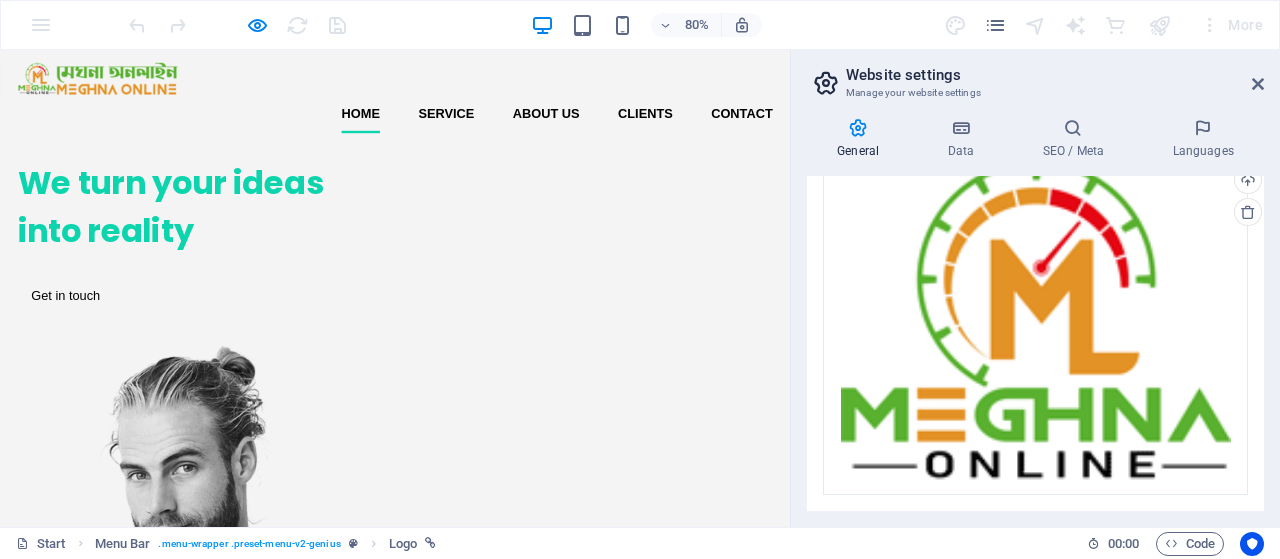click on "Website settings Manage your website settings" at bounding box center [1037, 76] 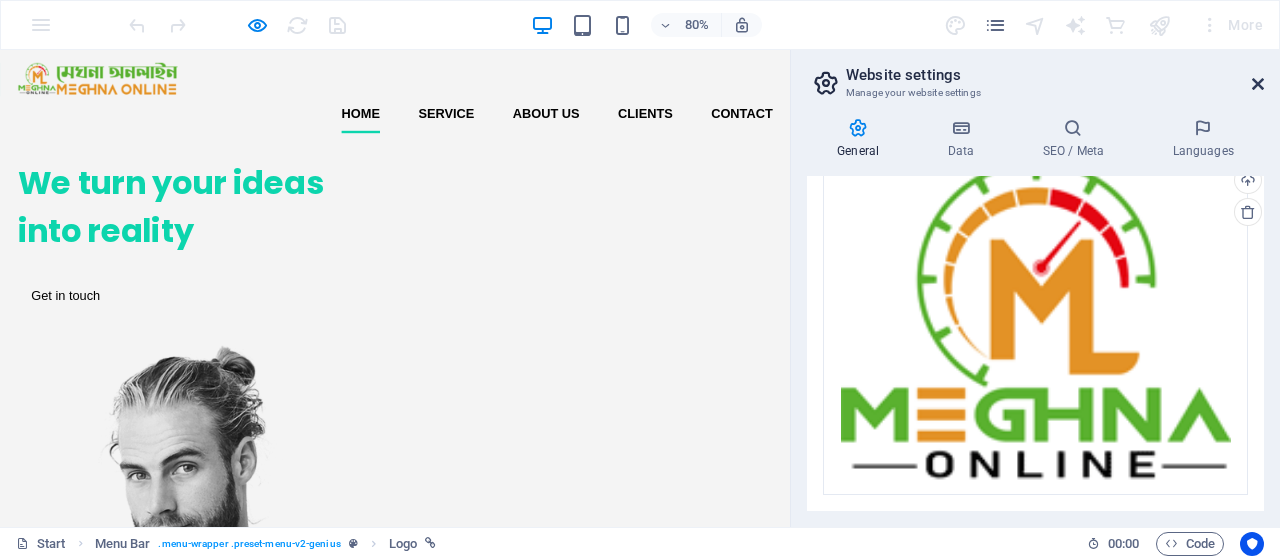 click at bounding box center [1258, 84] 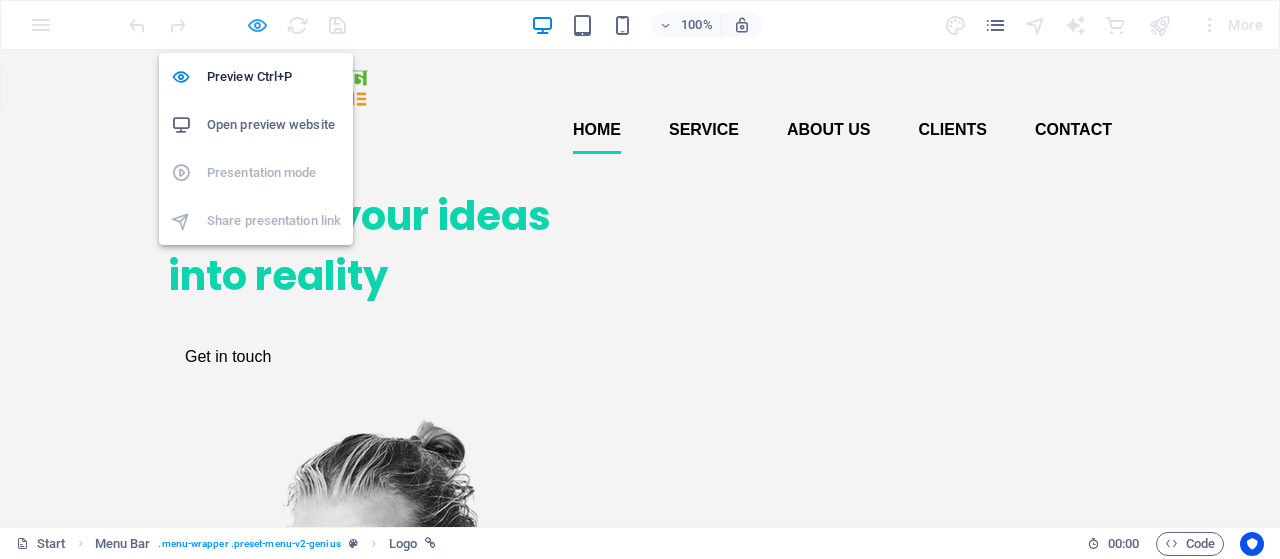 click at bounding box center (257, 25) 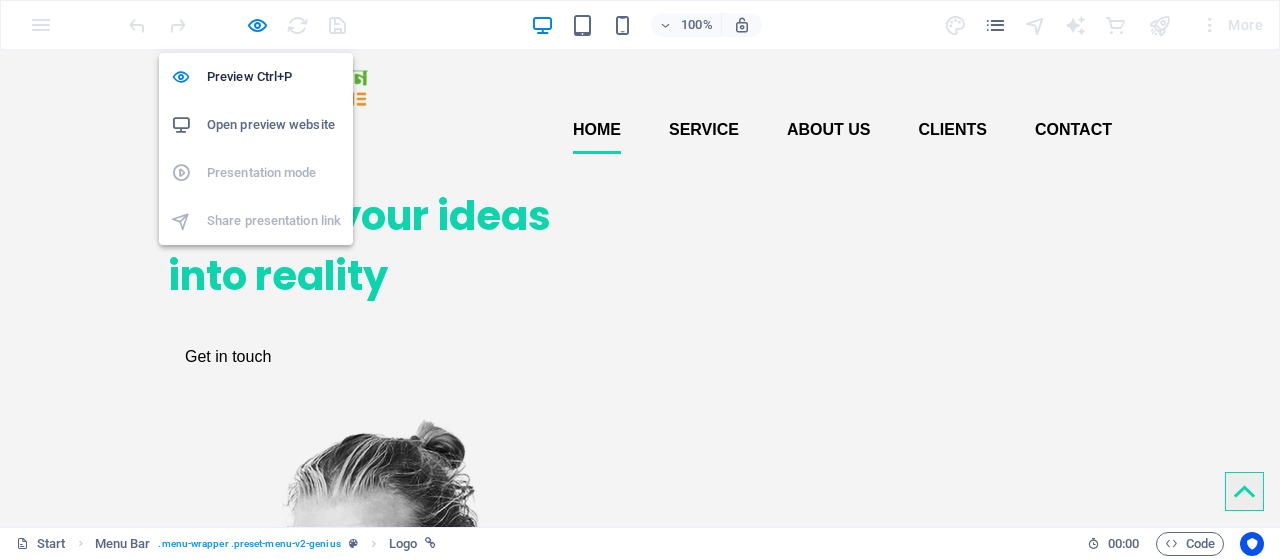 select on "px" 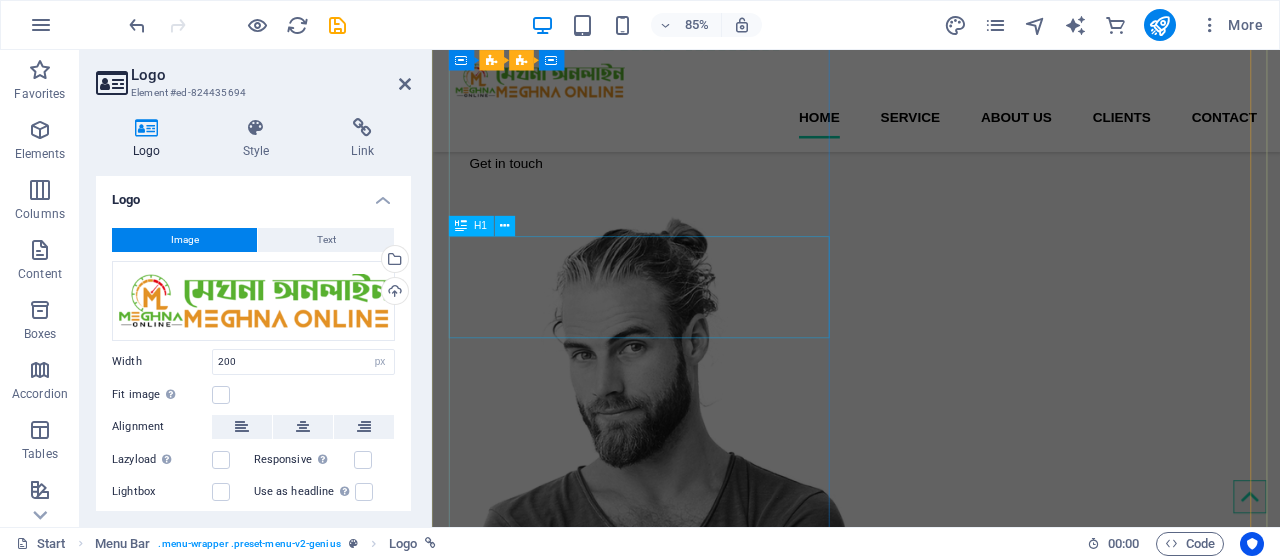 scroll, scrollTop: 0, scrollLeft: 0, axis: both 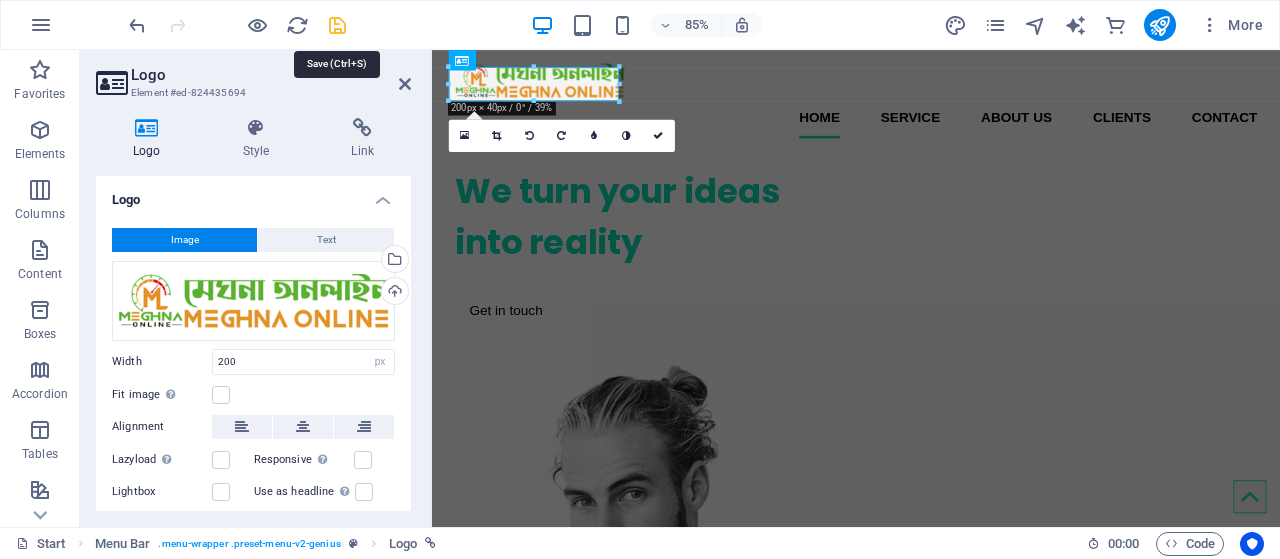 click at bounding box center (337, 25) 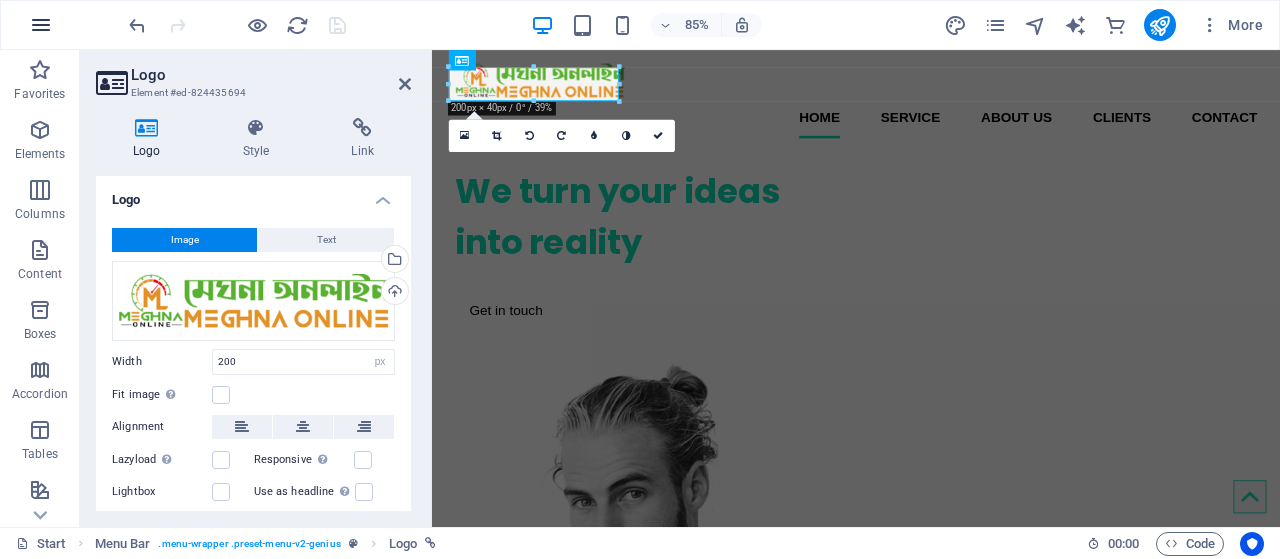 click at bounding box center (41, 25) 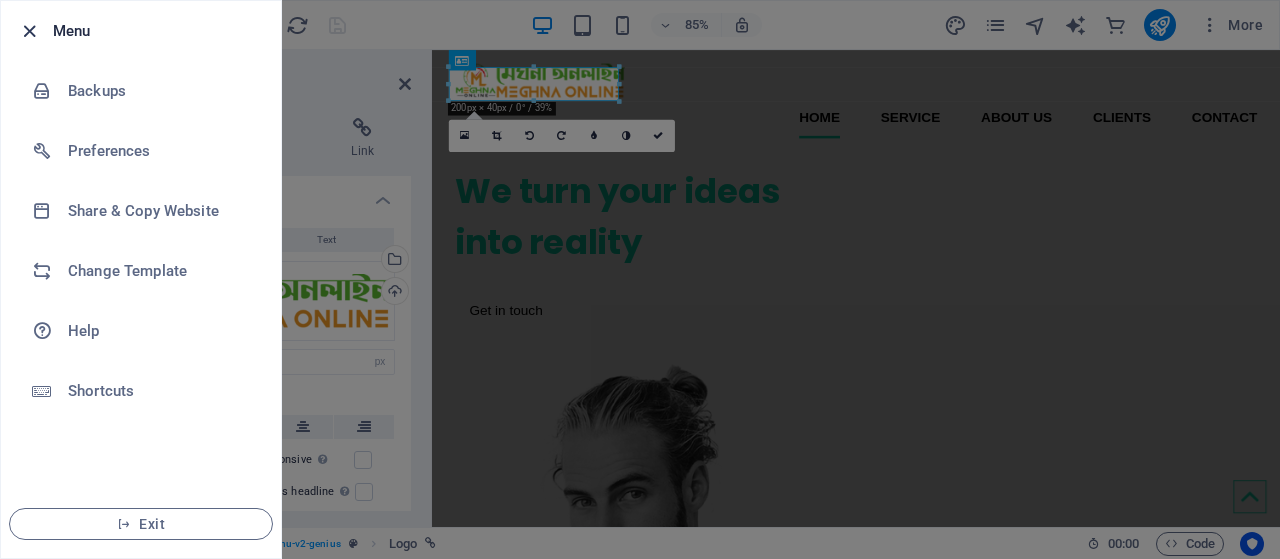 click at bounding box center (29, 31) 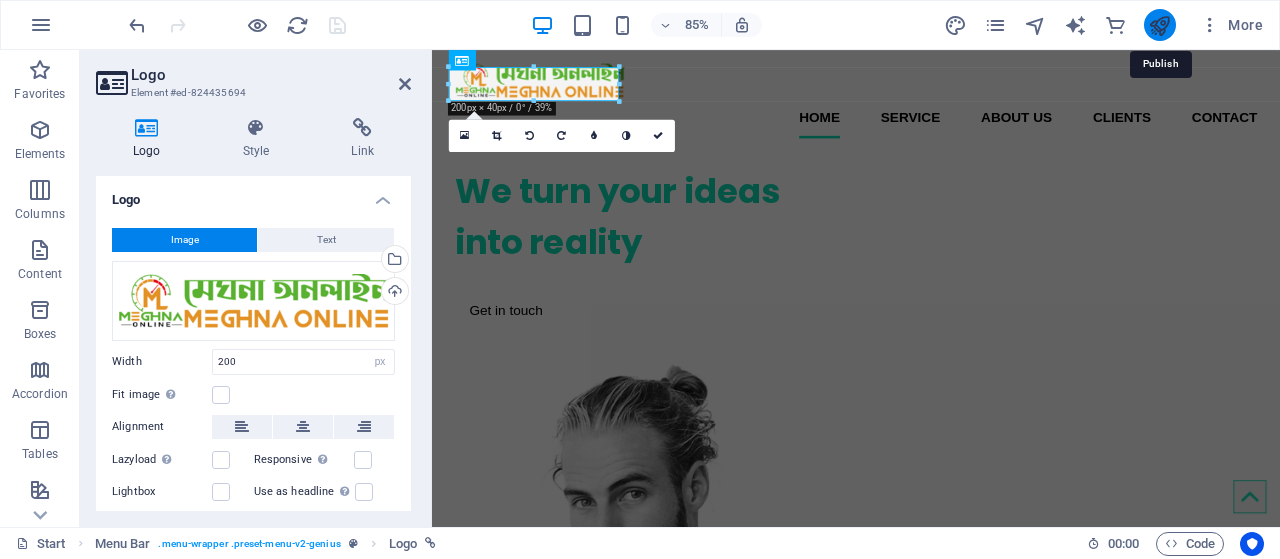 click at bounding box center [1159, 25] 